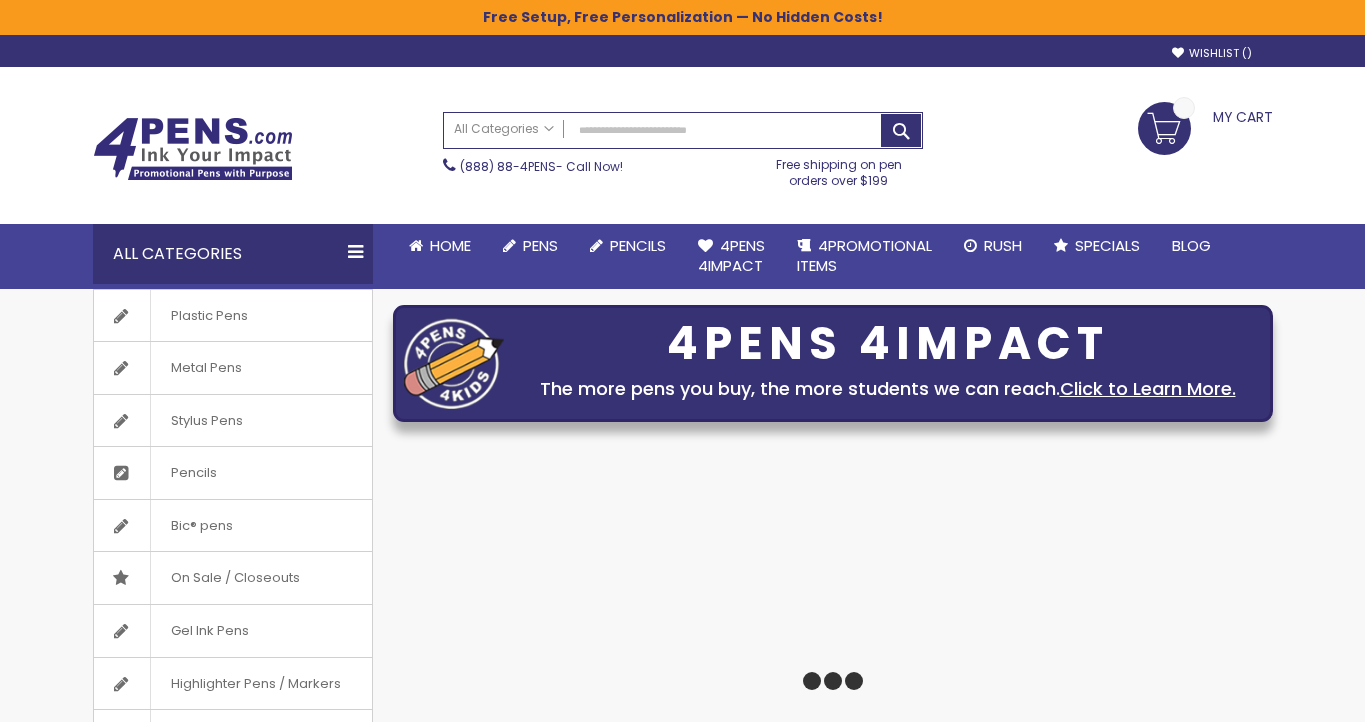 scroll, scrollTop: 0, scrollLeft: 0, axis: both 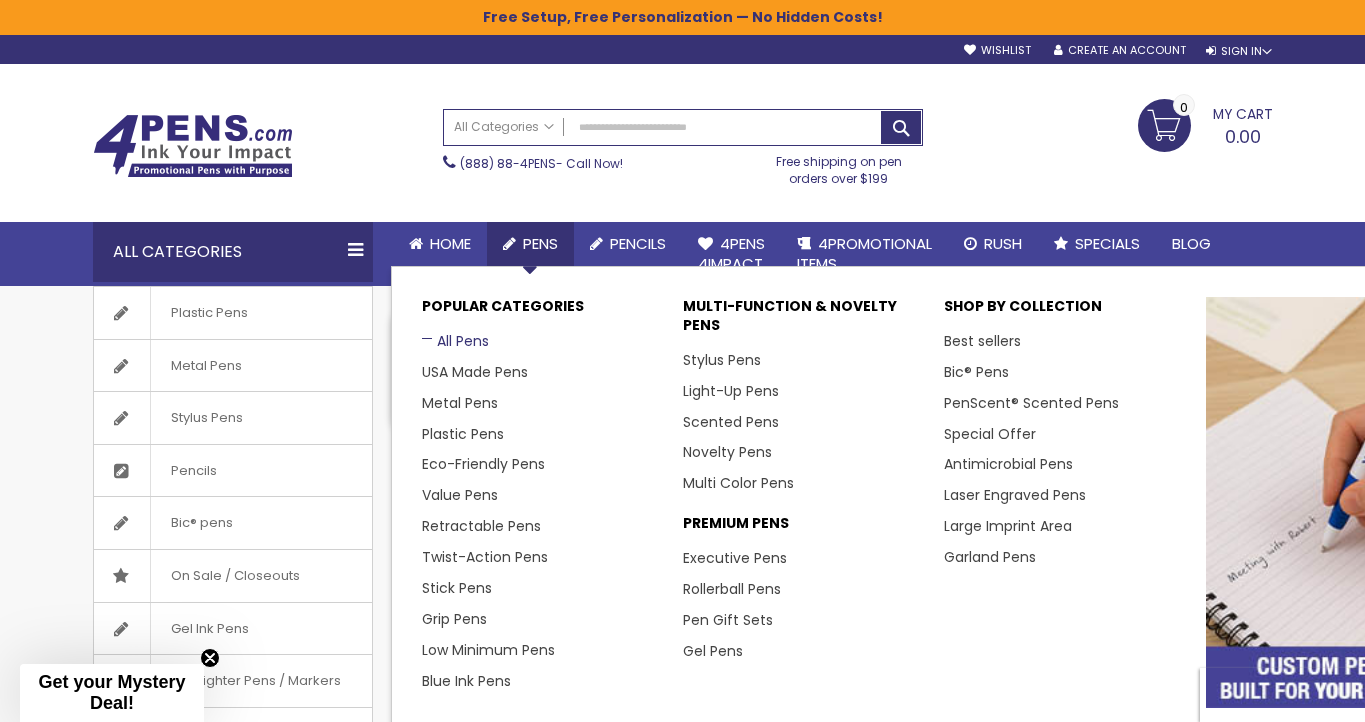 click on "All Pens" at bounding box center [455, 341] 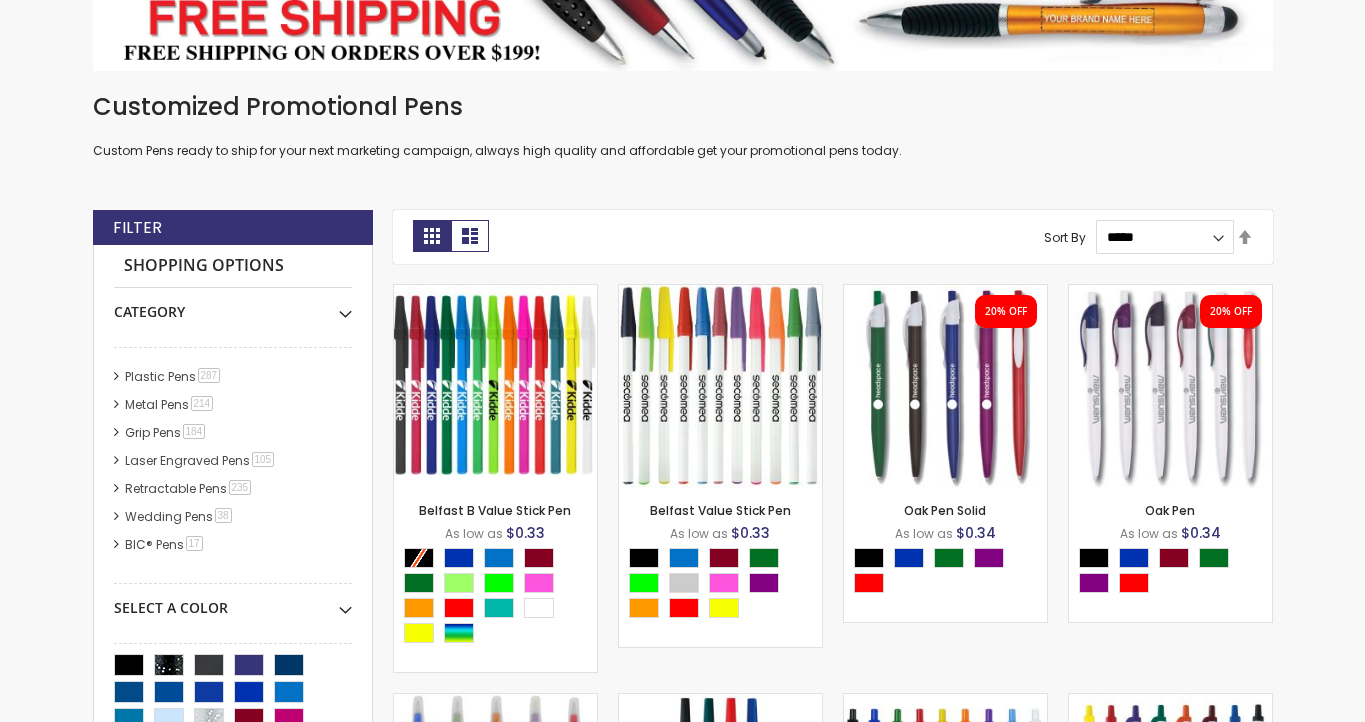 scroll, scrollTop: 390, scrollLeft: 0, axis: vertical 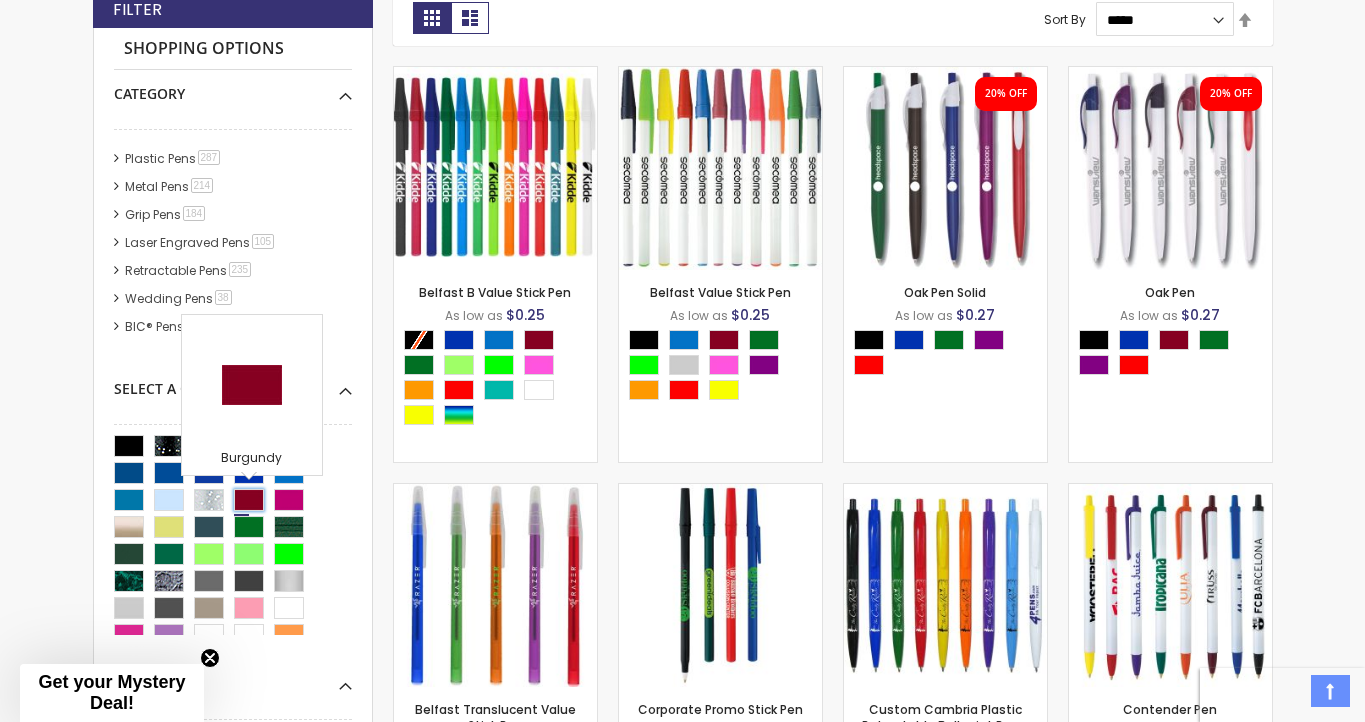 click at bounding box center [249, 500] 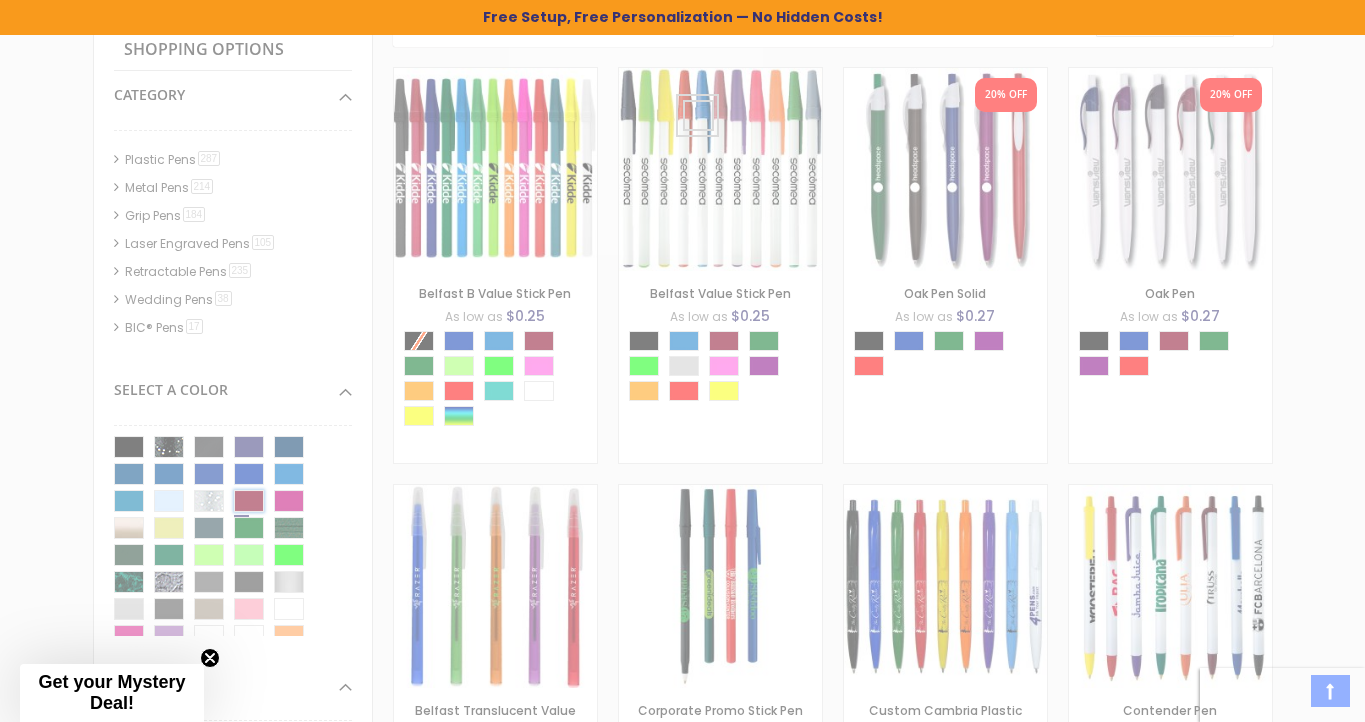 scroll, scrollTop: 636, scrollLeft: 0, axis: vertical 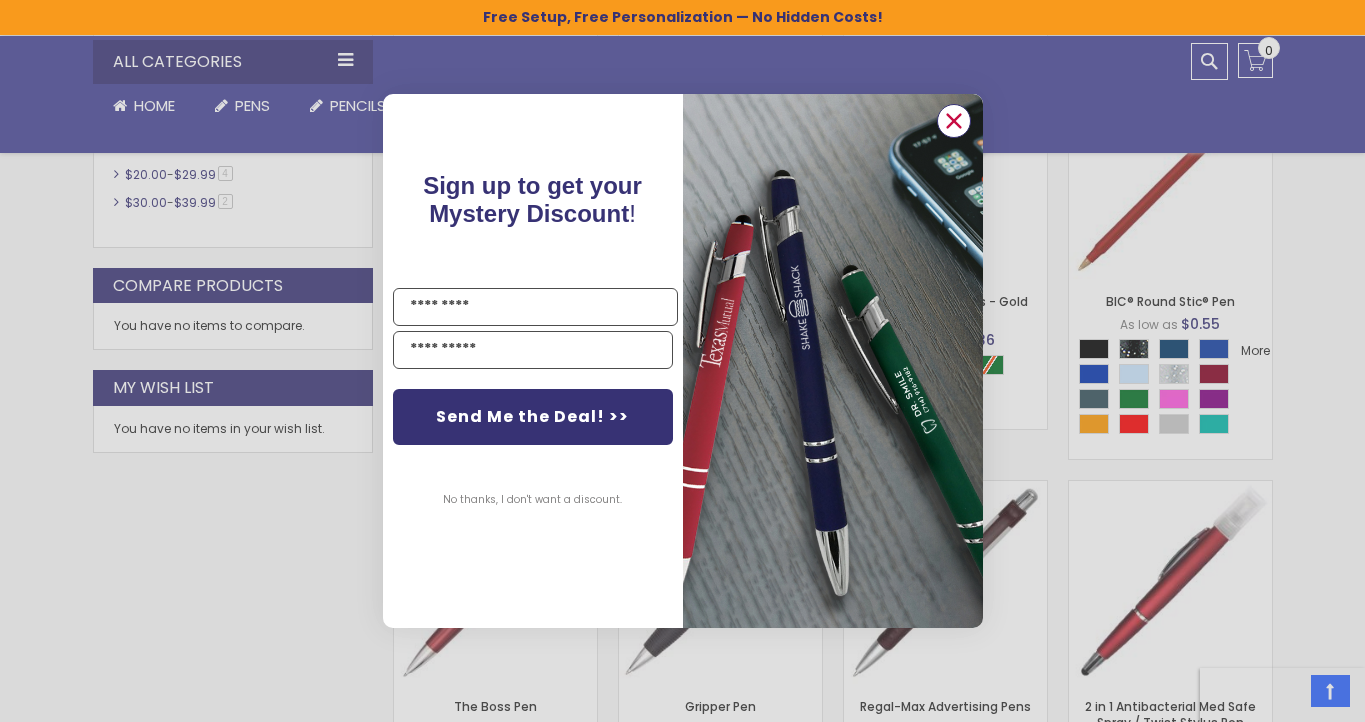 click 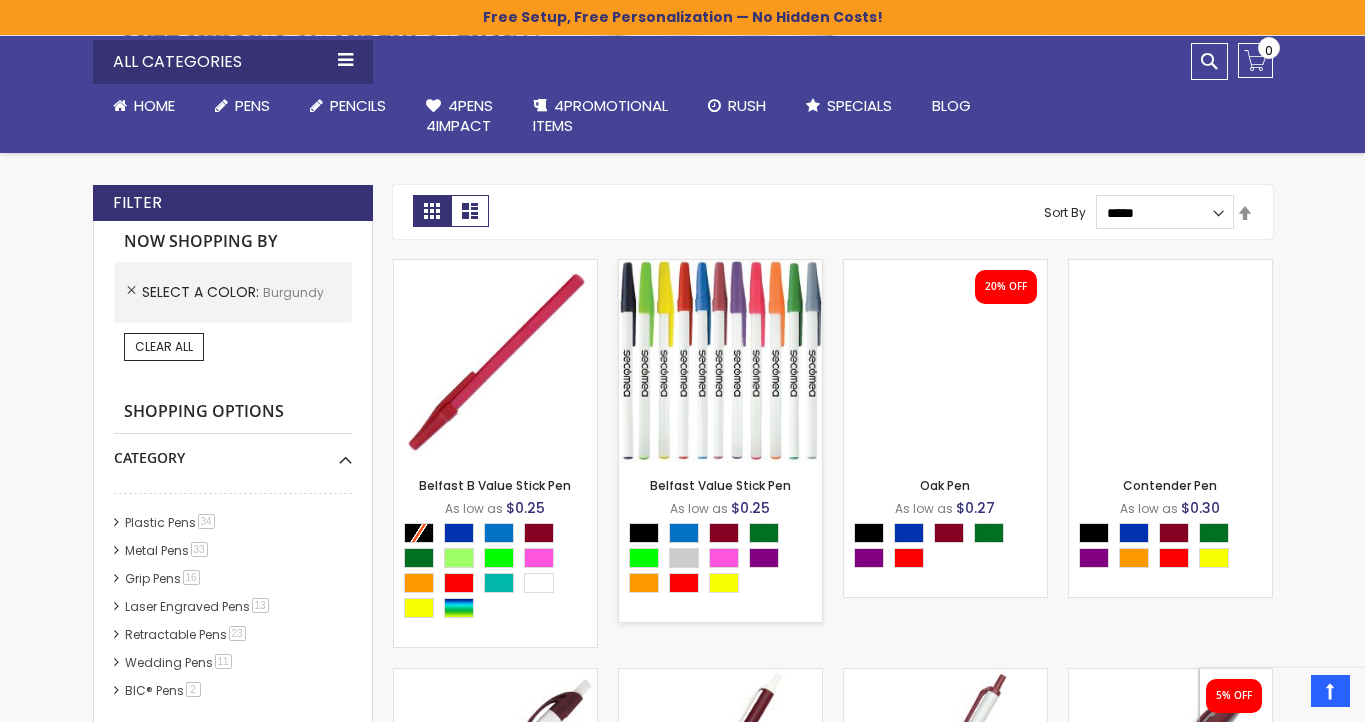 scroll, scrollTop: 404, scrollLeft: 0, axis: vertical 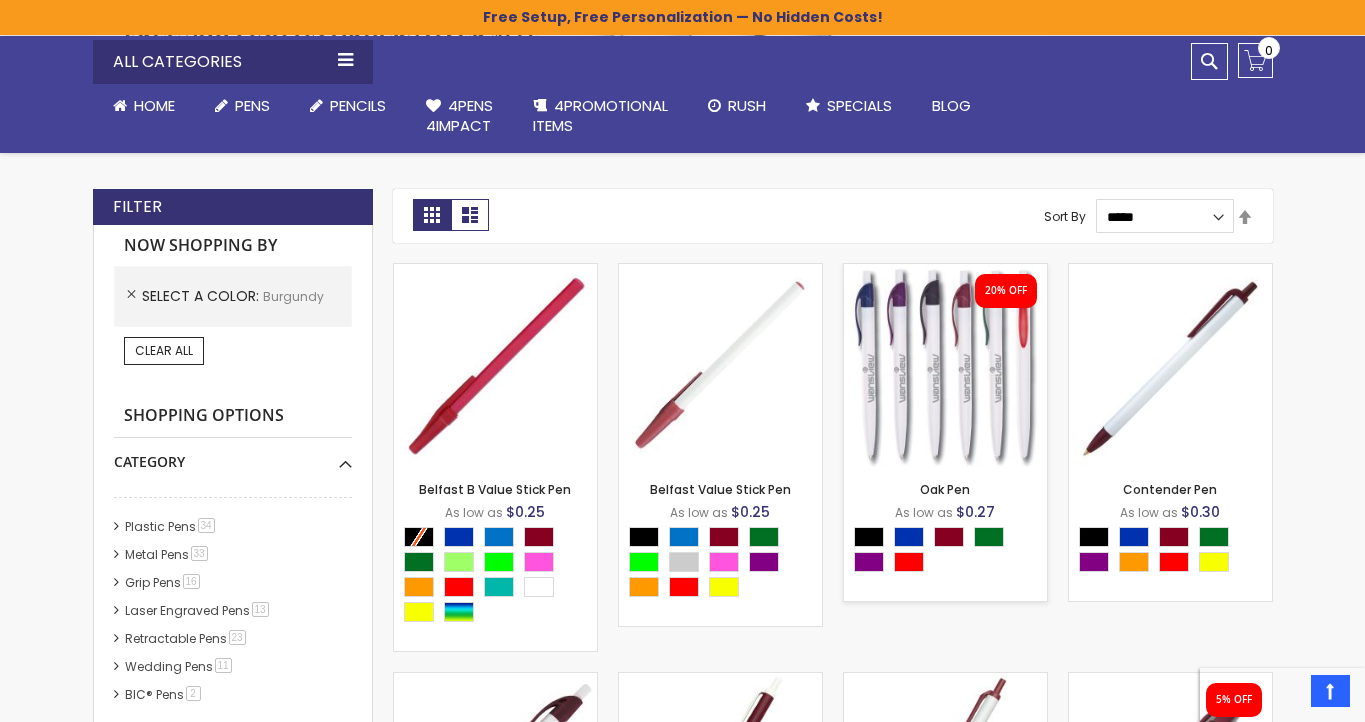 click on "-
***
+
Add to Cart" at bounding box center (945, 434) 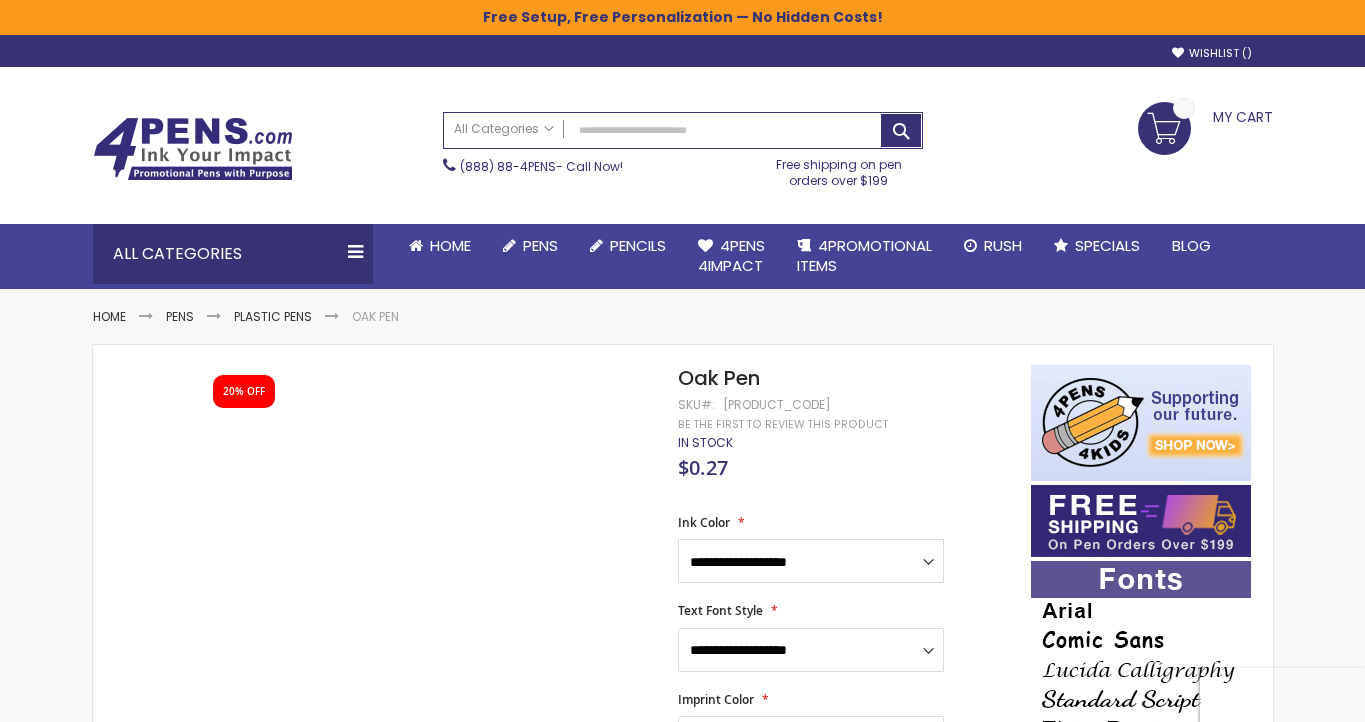 scroll, scrollTop: 0, scrollLeft: 0, axis: both 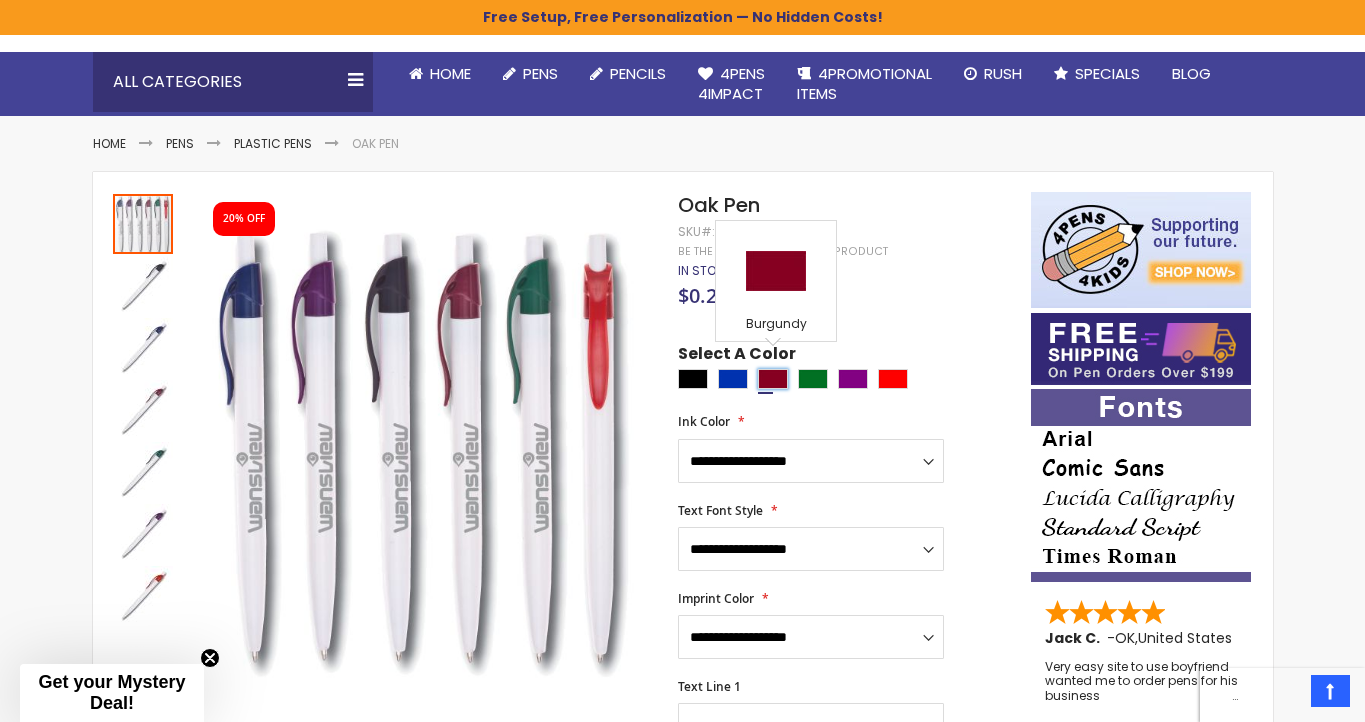 click at bounding box center (773, 379) 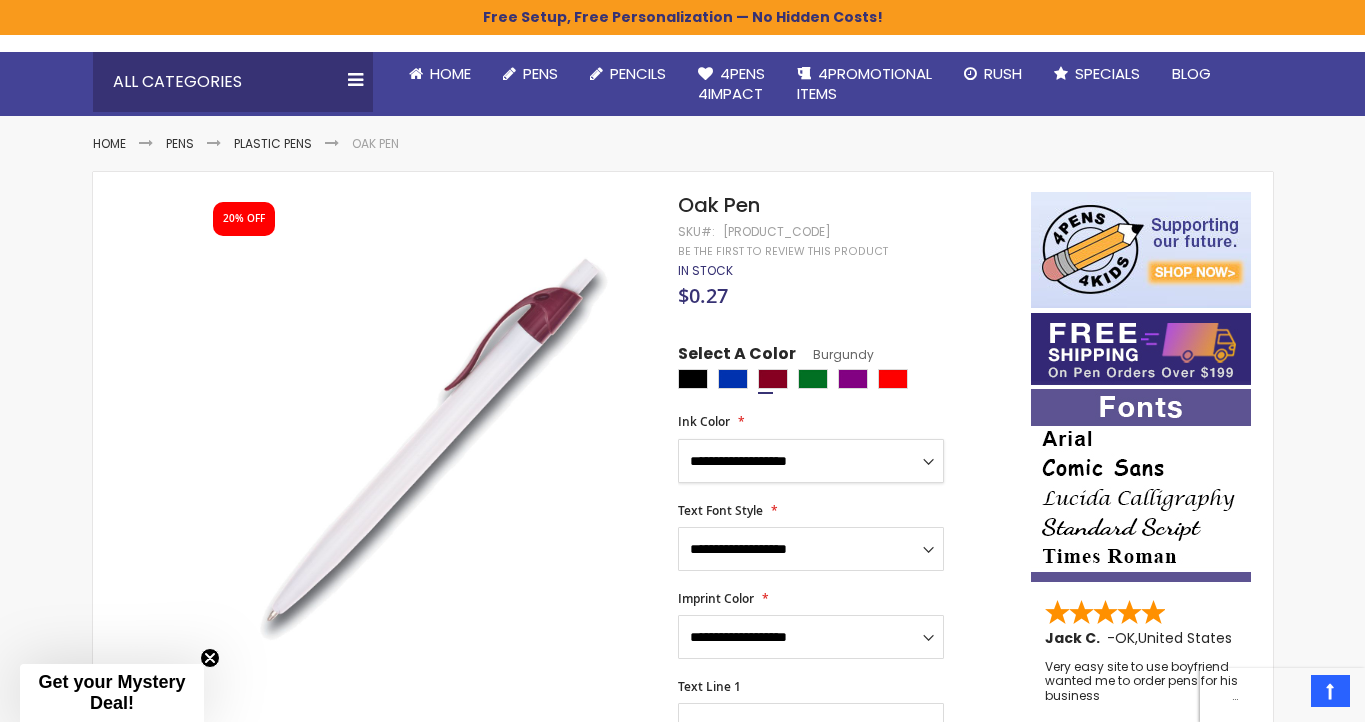 click on "**********" at bounding box center (811, 461) 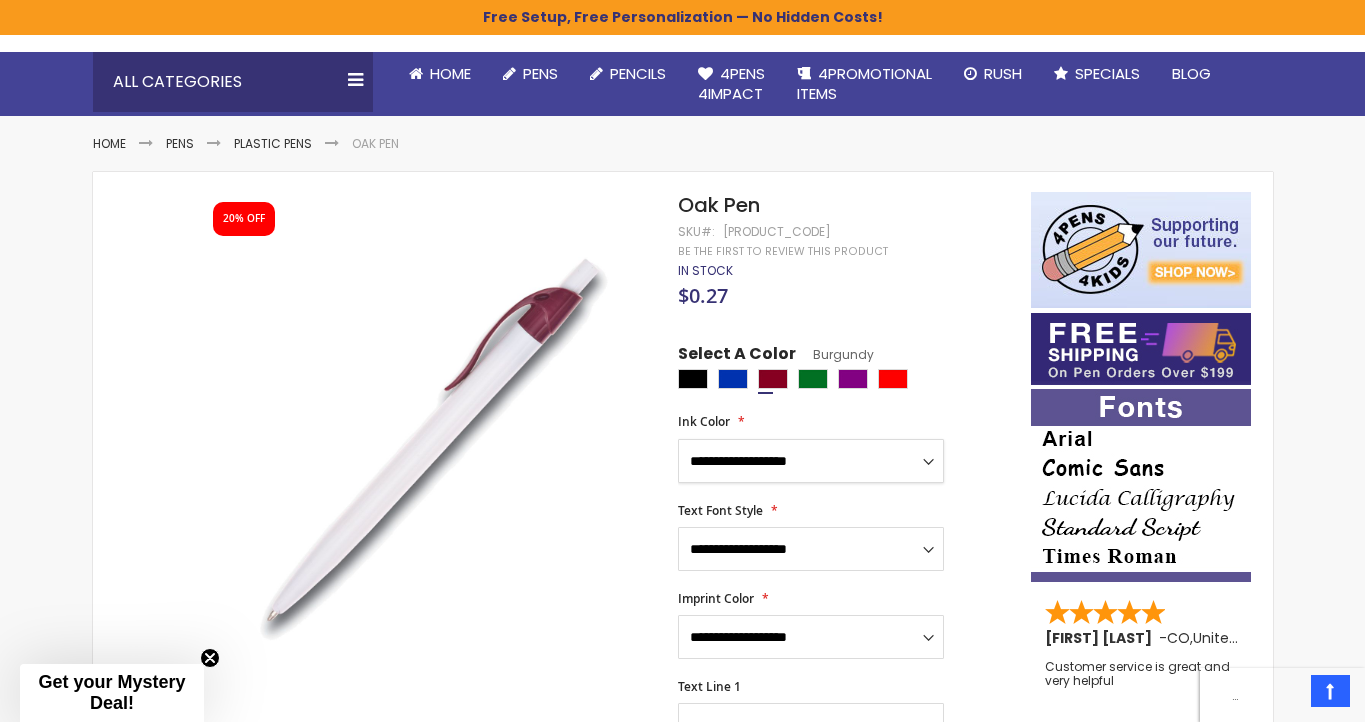 select on "****" 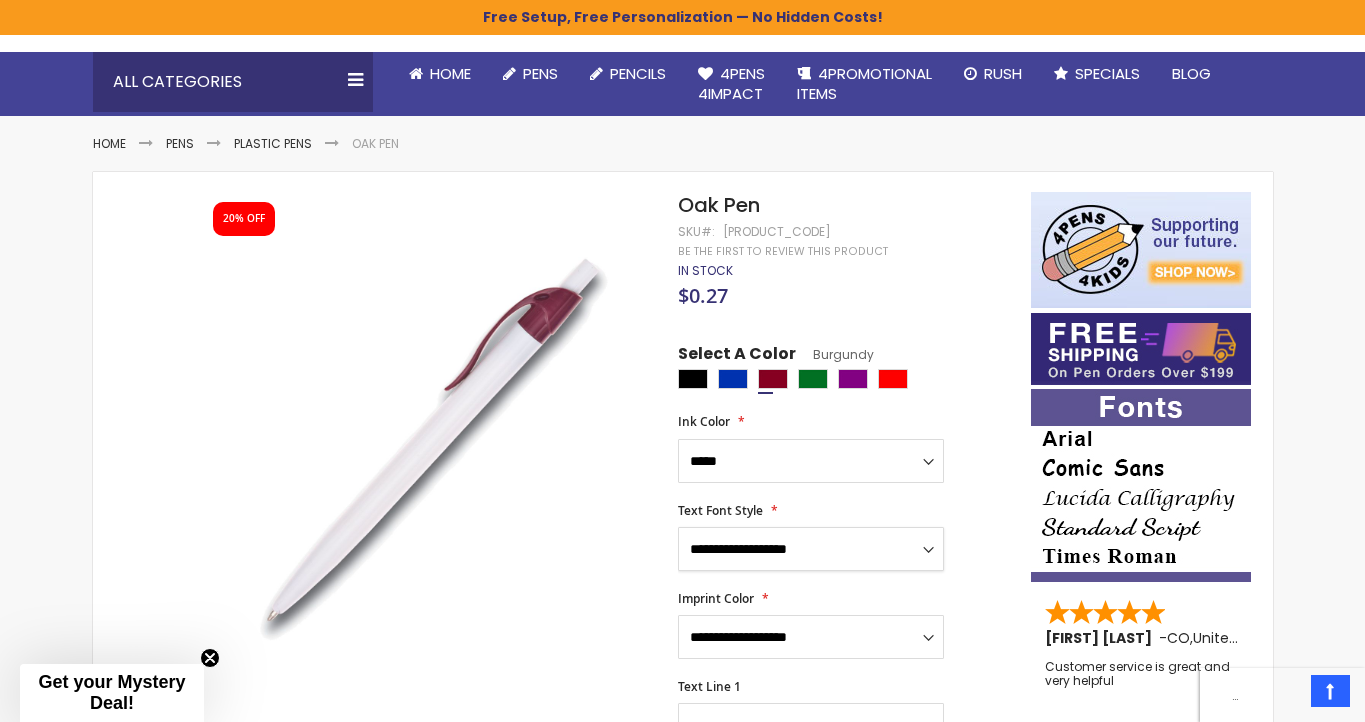 click on "**********" at bounding box center [811, 549] 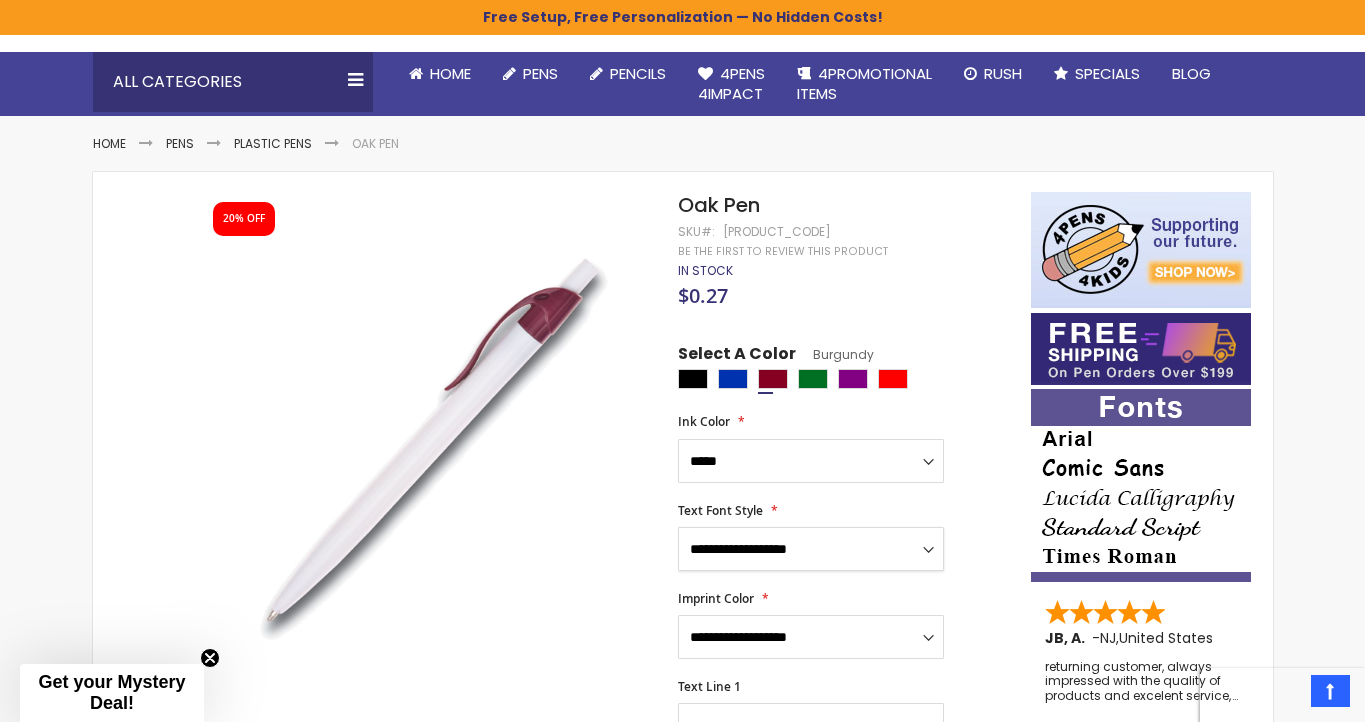 select on "****" 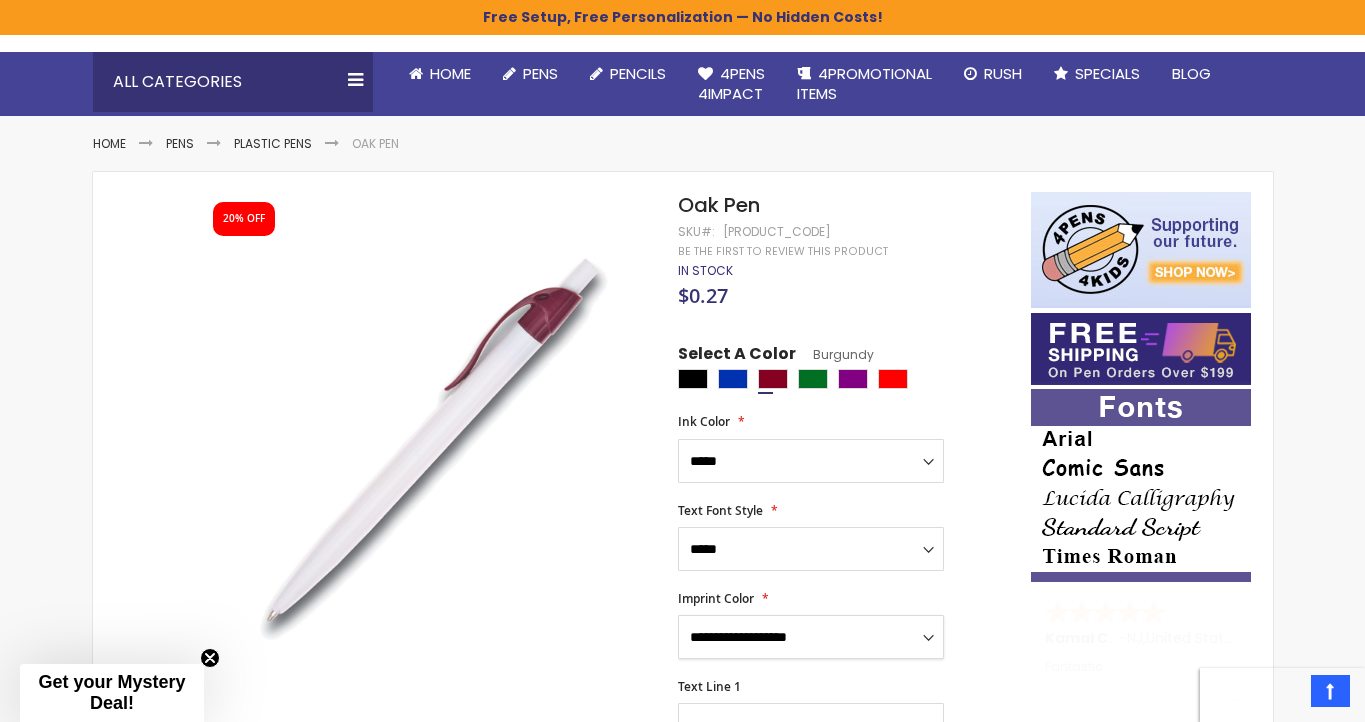 click on "**********" at bounding box center [811, 637] 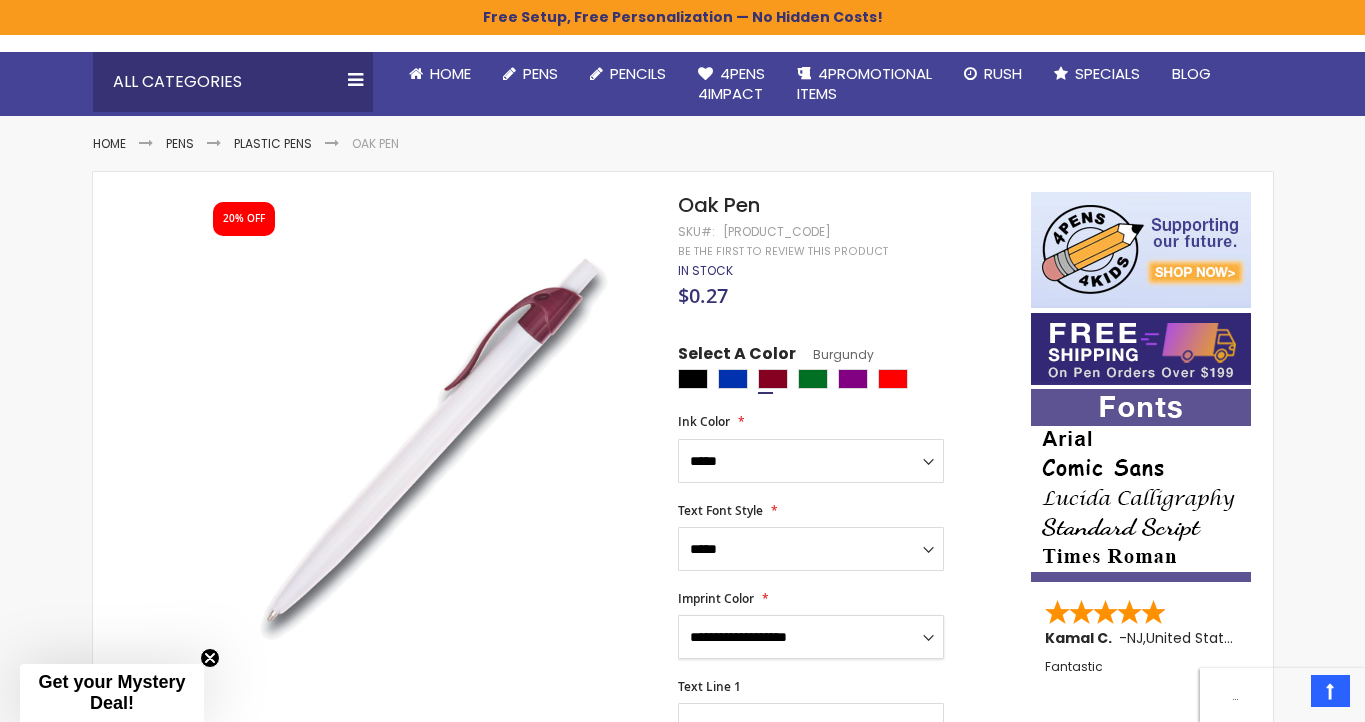 select on "****" 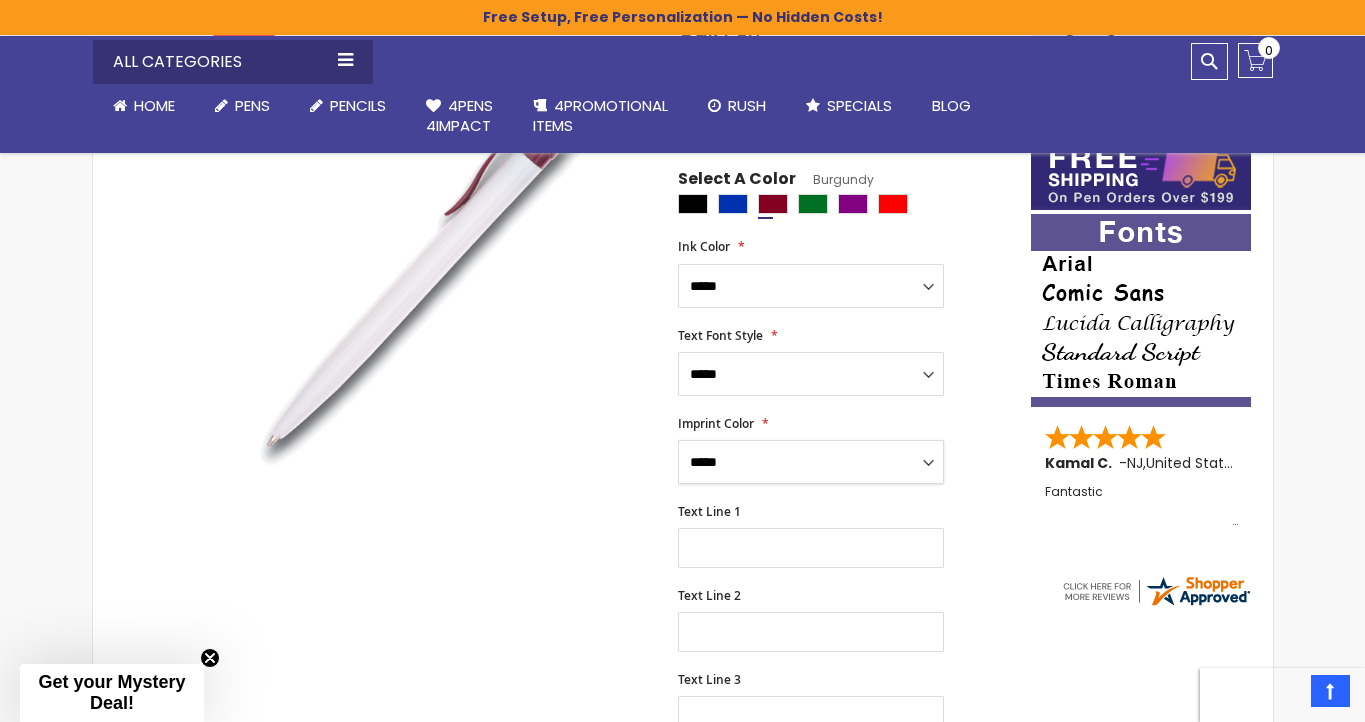 scroll, scrollTop: 351, scrollLeft: 0, axis: vertical 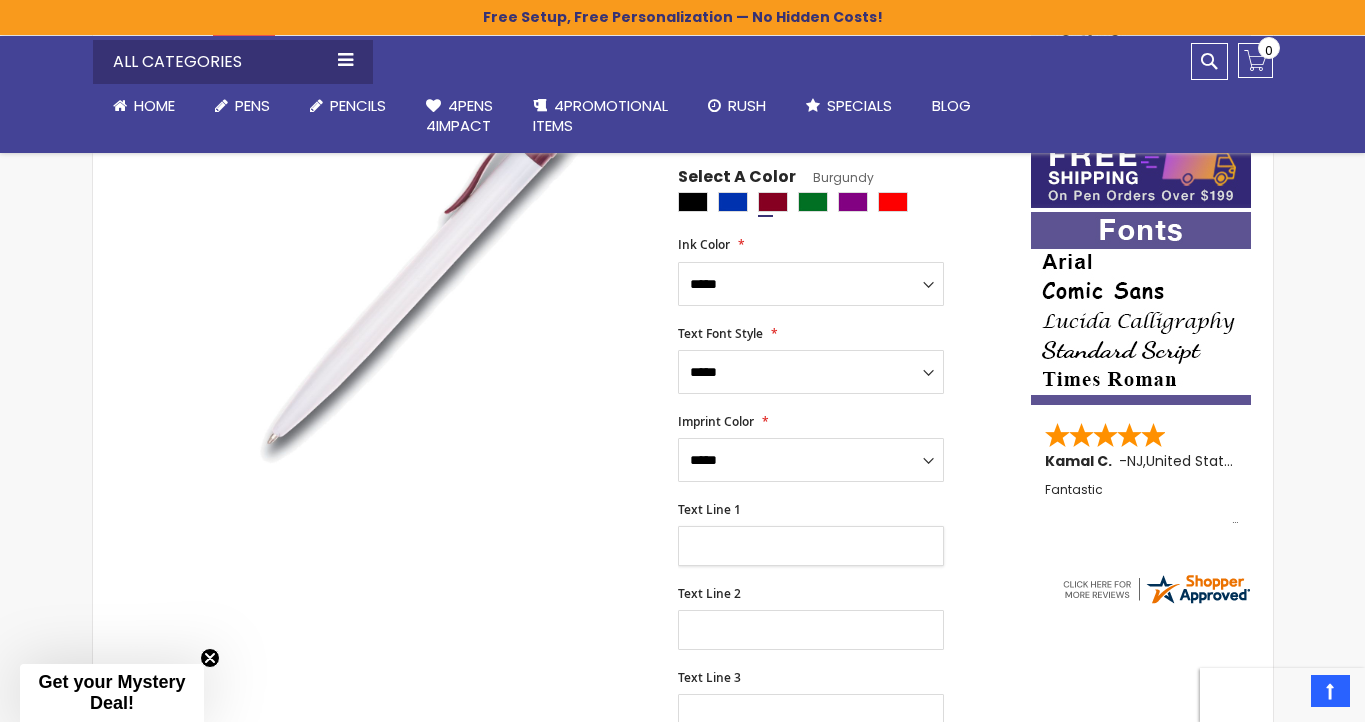 click on "Text Line 1" at bounding box center [811, 546] 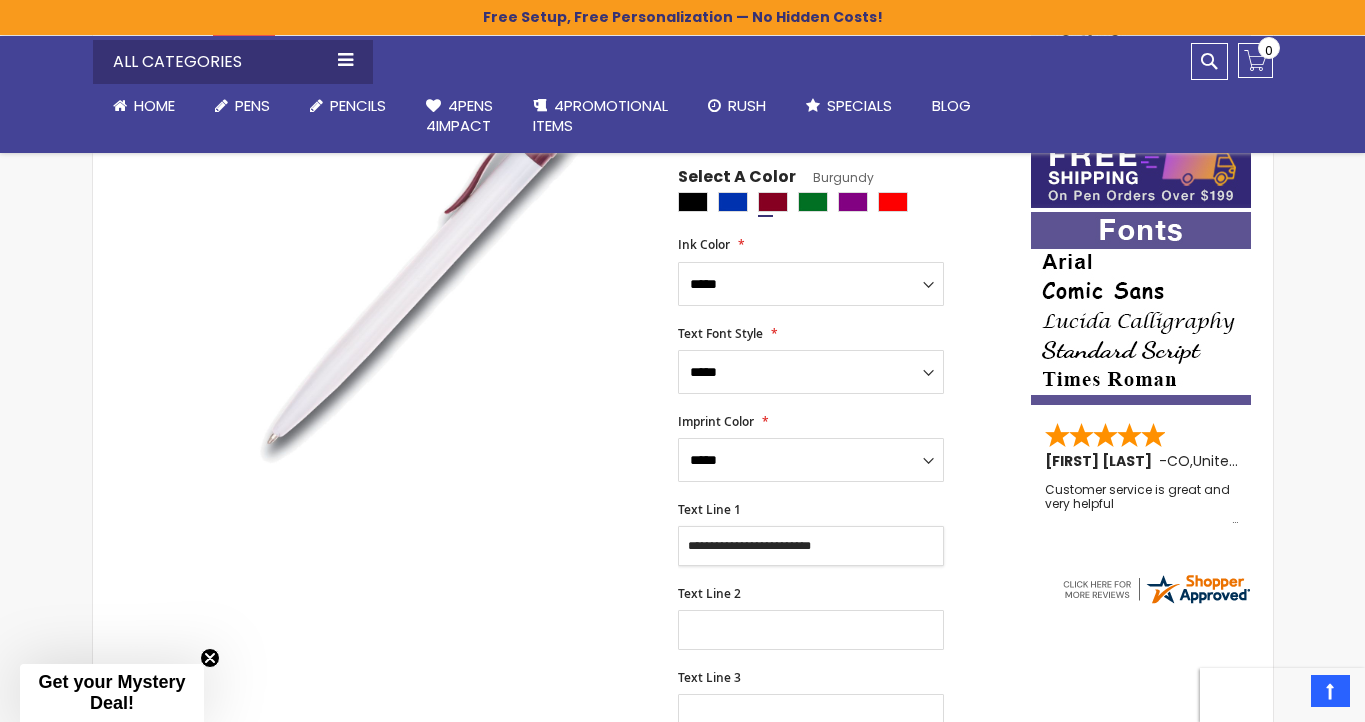 type on "**********" 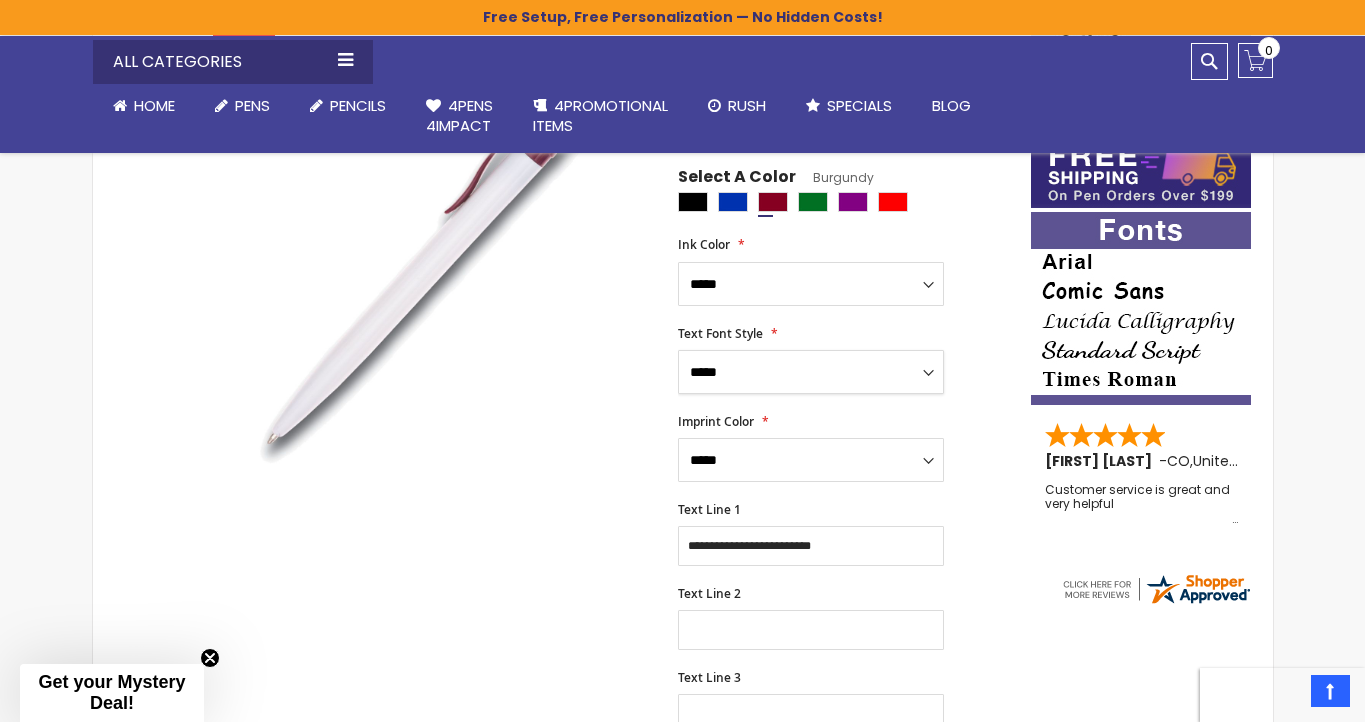 click on "**********" at bounding box center (811, 372) 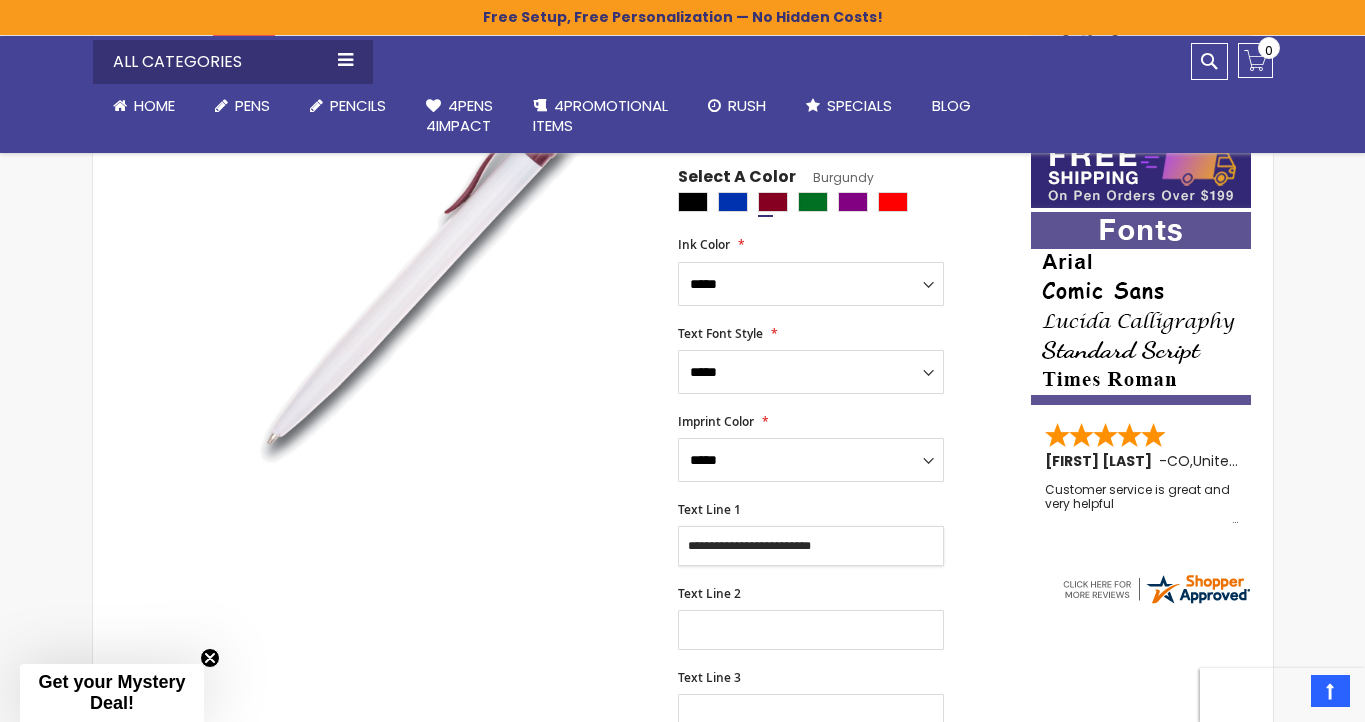 click on "**********" at bounding box center (811, 546) 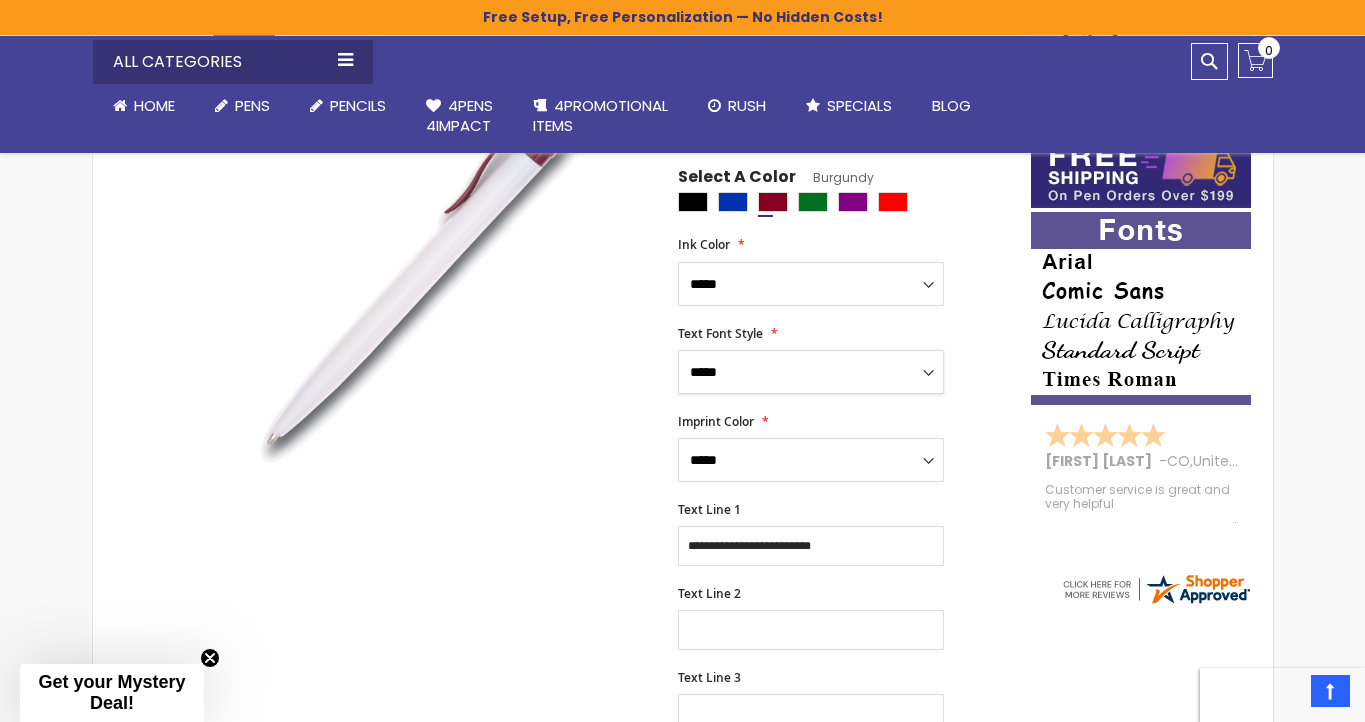 click on "**********" at bounding box center (811, 372) 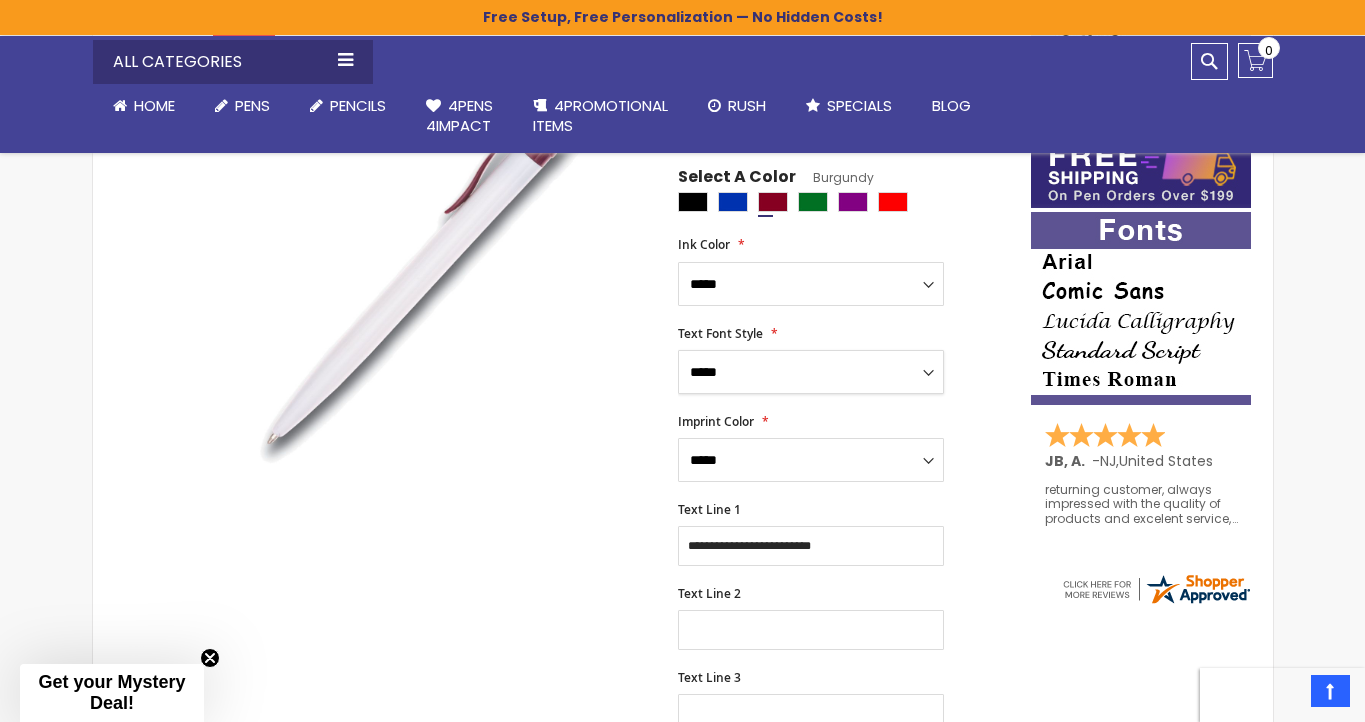 click on "**********" at bounding box center [811, 372] 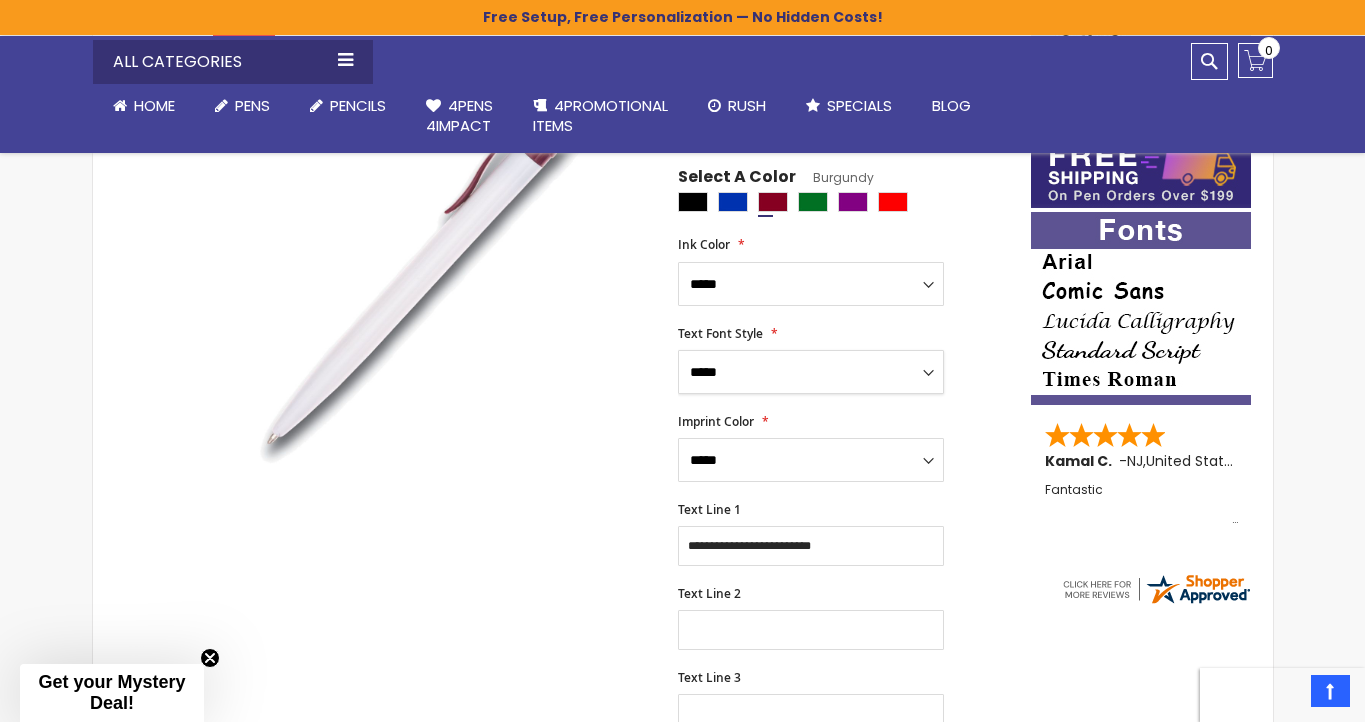 select on "****" 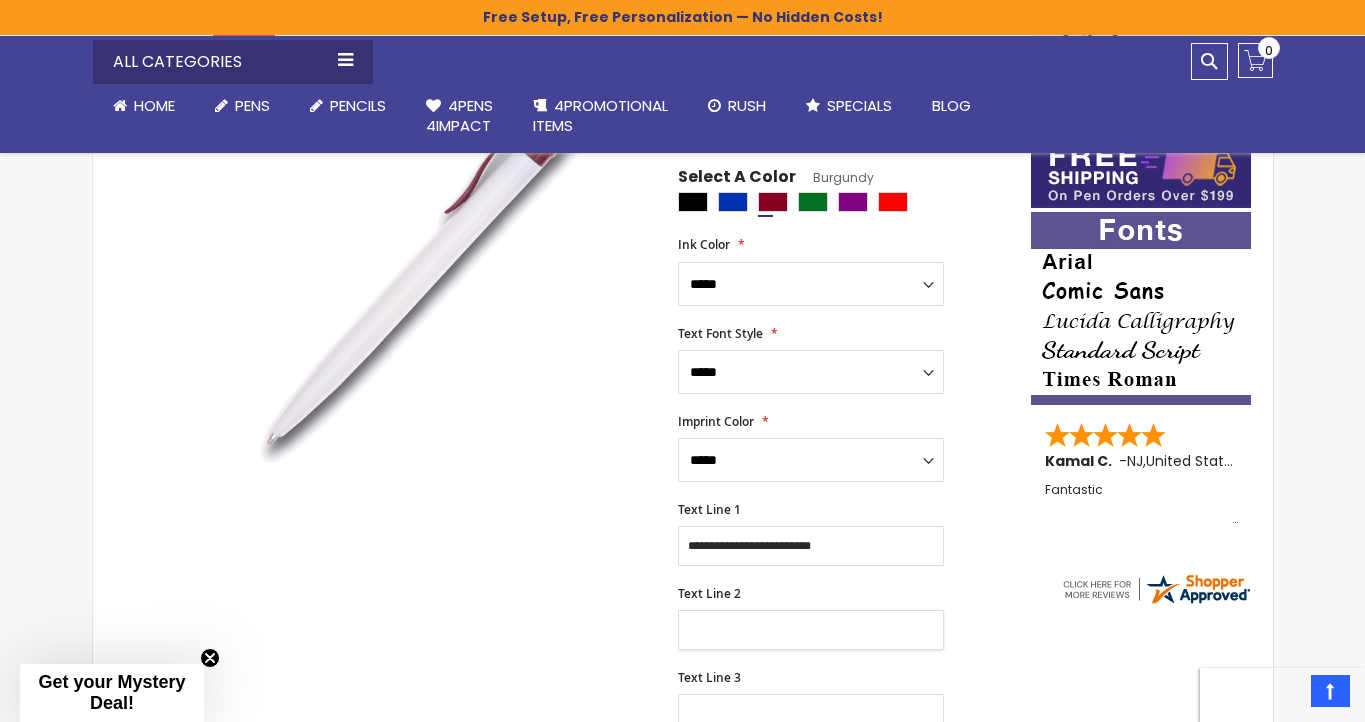 click on "Text Line 2" at bounding box center [811, 630] 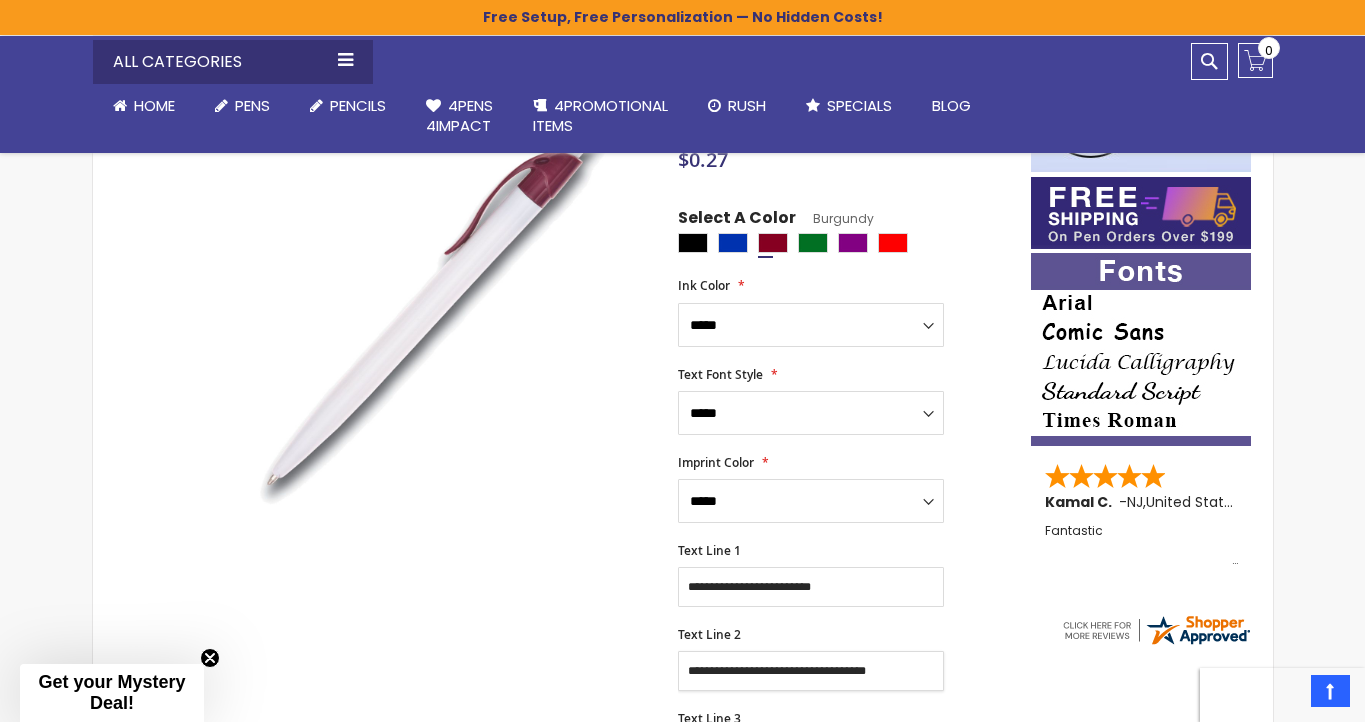 scroll, scrollTop: 305, scrollLeft: 0, axis: vertical 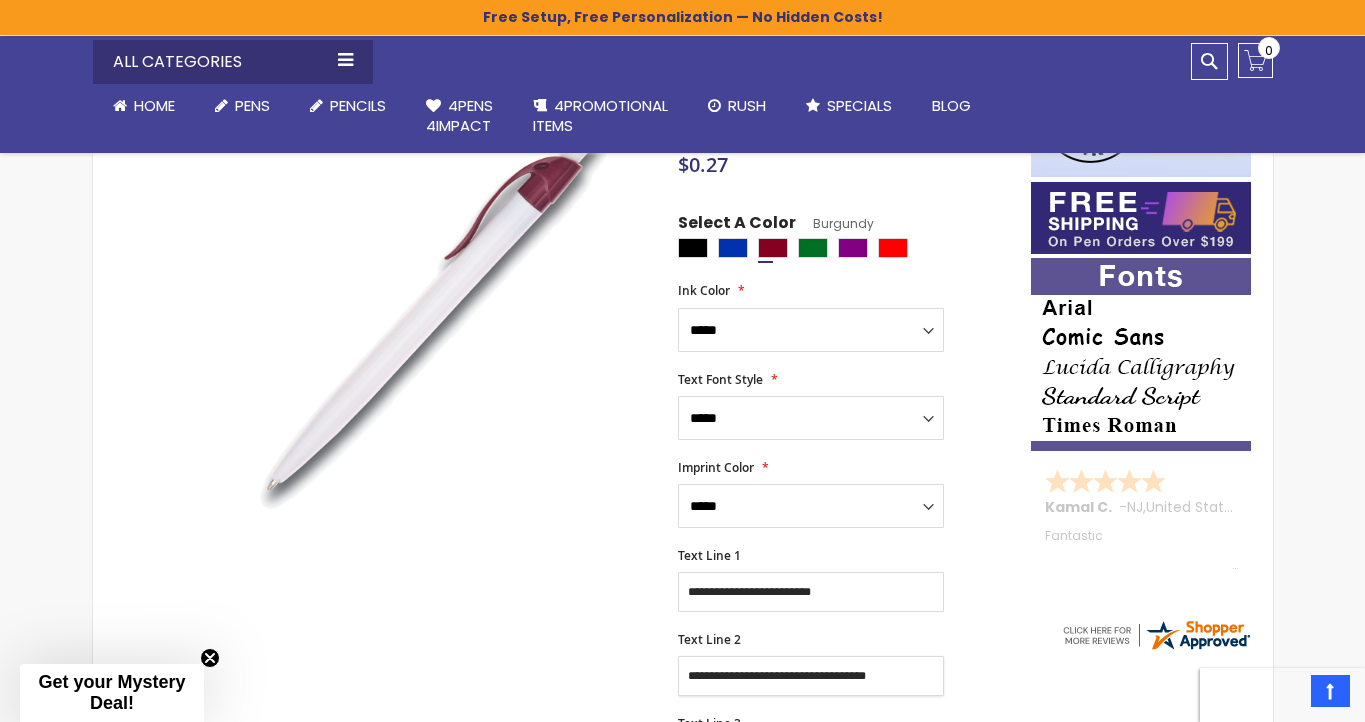 type on "**********" 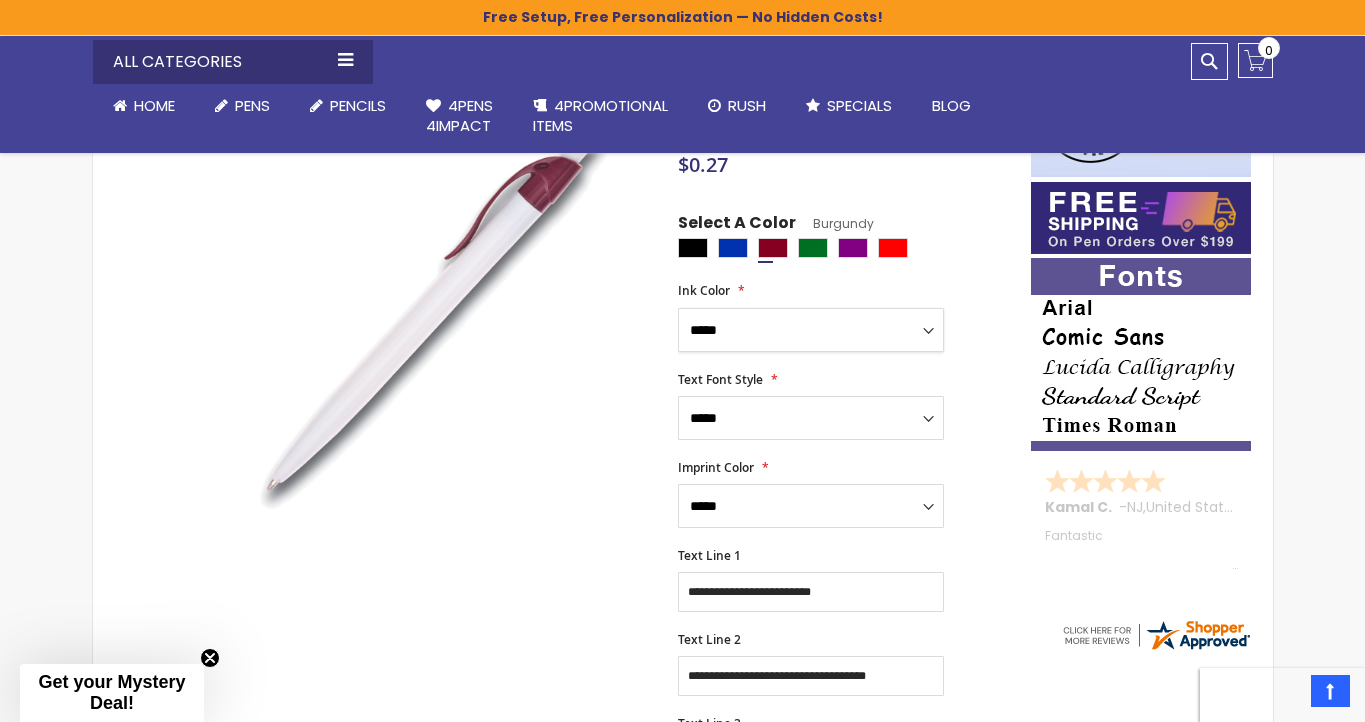 click on "**********" at bounding box center (811, 330) 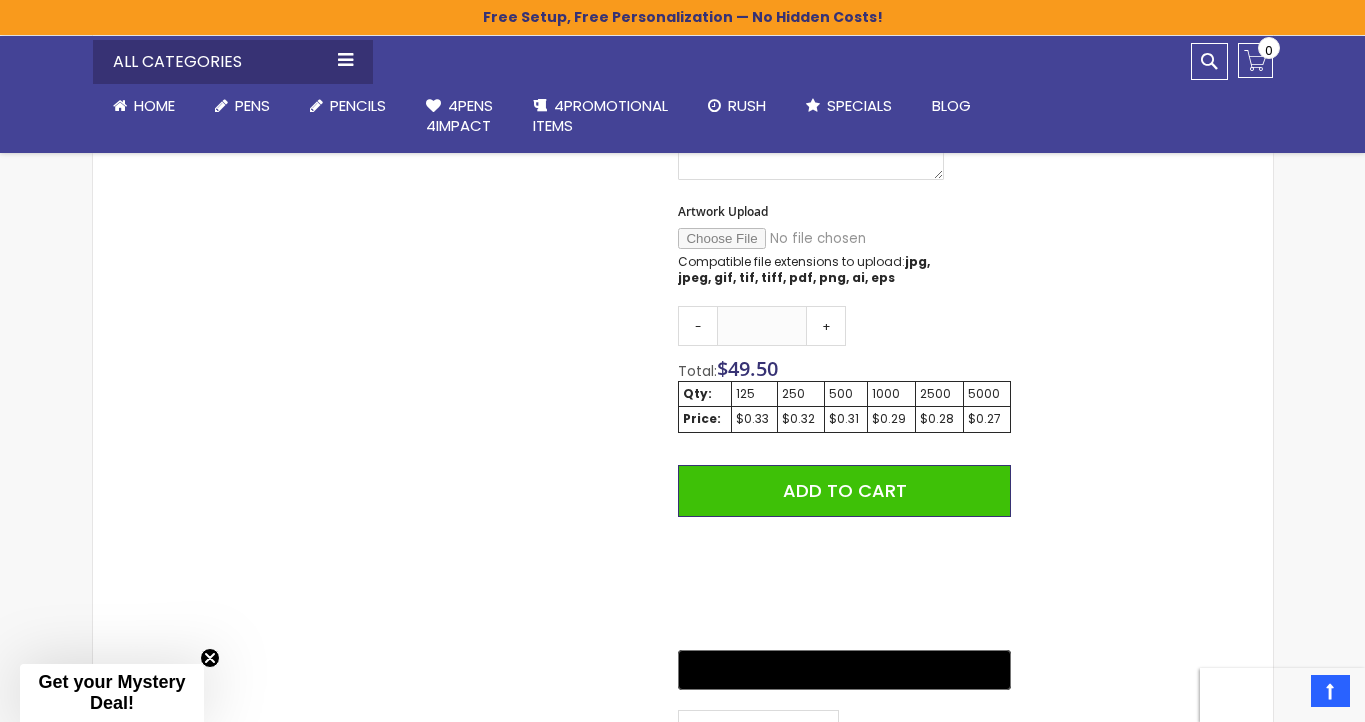 scroll, scrollTop: 1082, scrollLeft: 0, axis: vertical 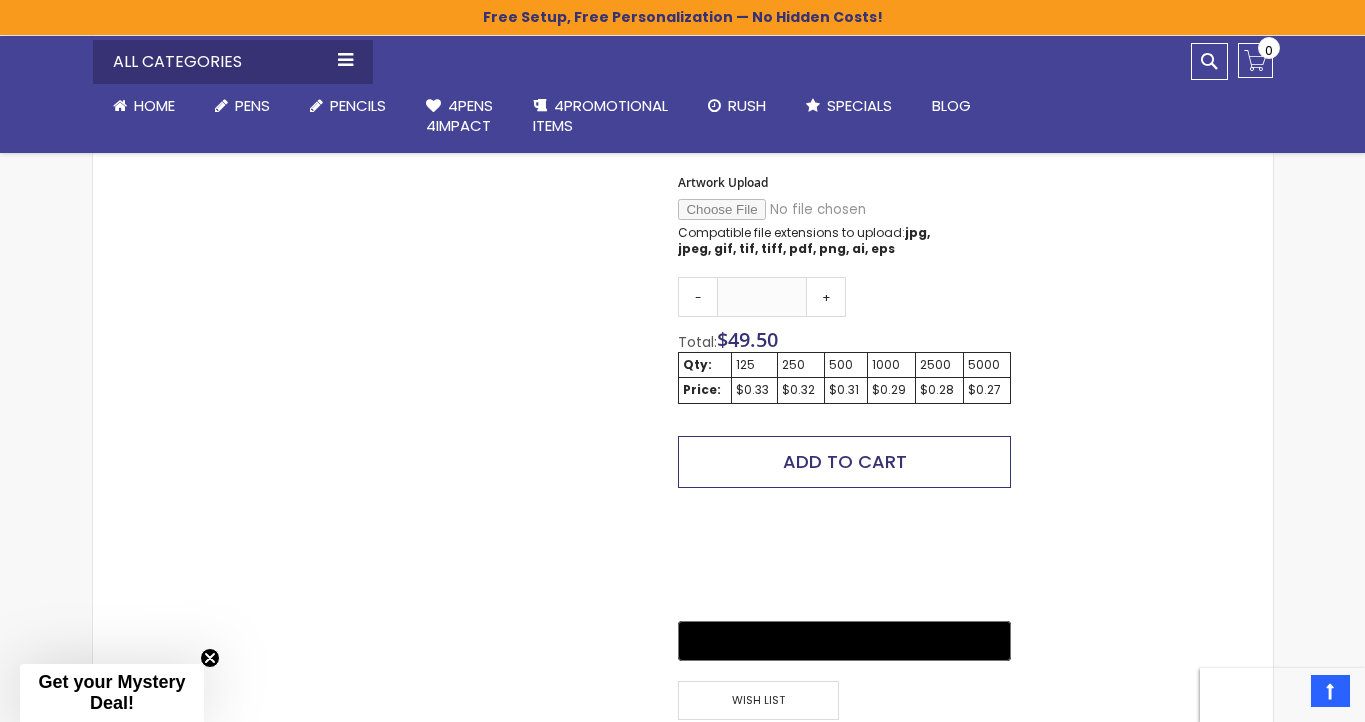 click on "Add to Cart" at bounding box center (845, 461) 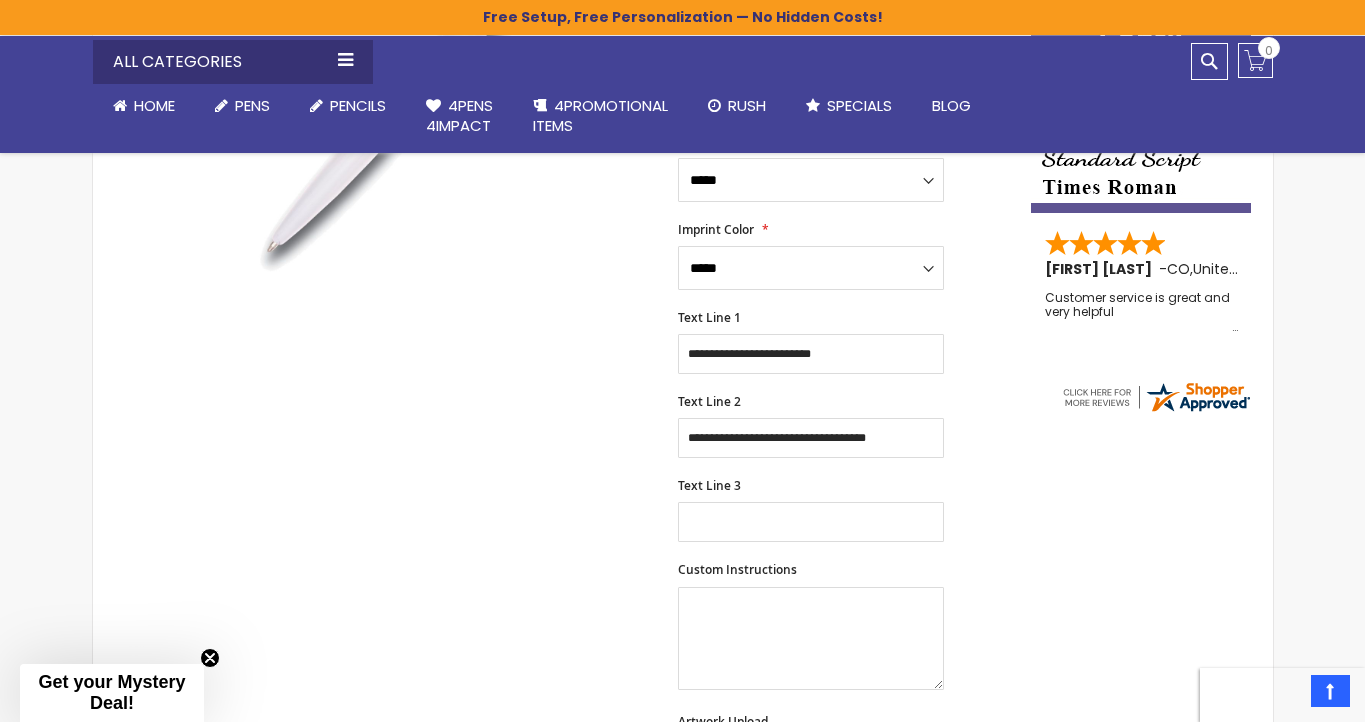 scroll, scrollTop: 483, scrollLeft: 0, axis: vertical 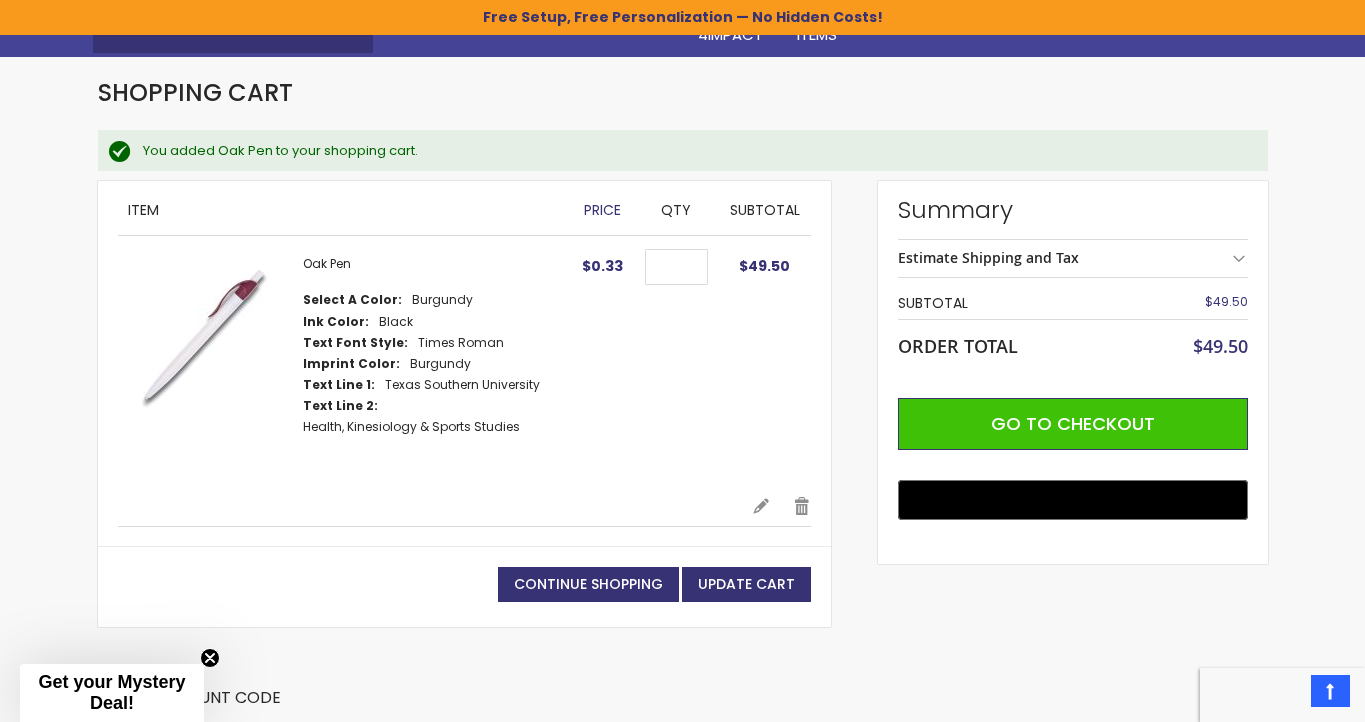 click on "Estimate Shipping and Tax" at bounding box center (1073, 258) 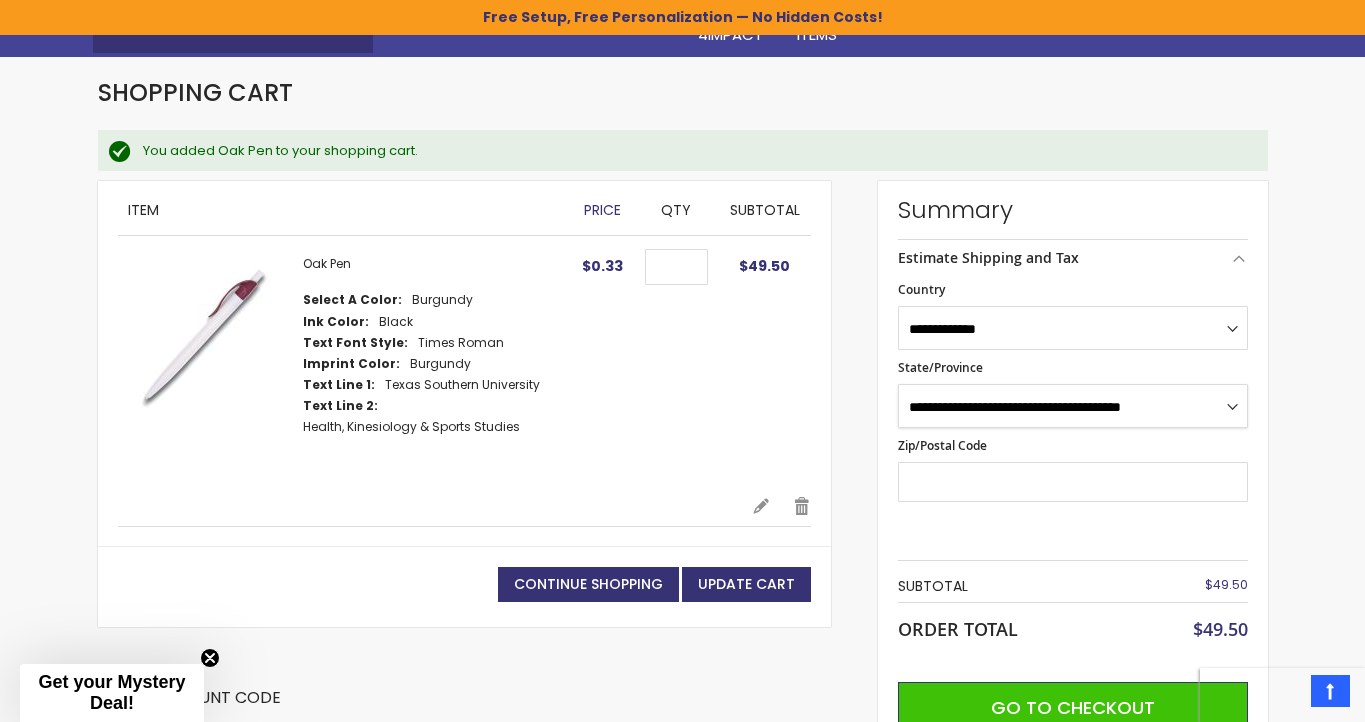 click on "**********" at bounding box center (1073, 406) 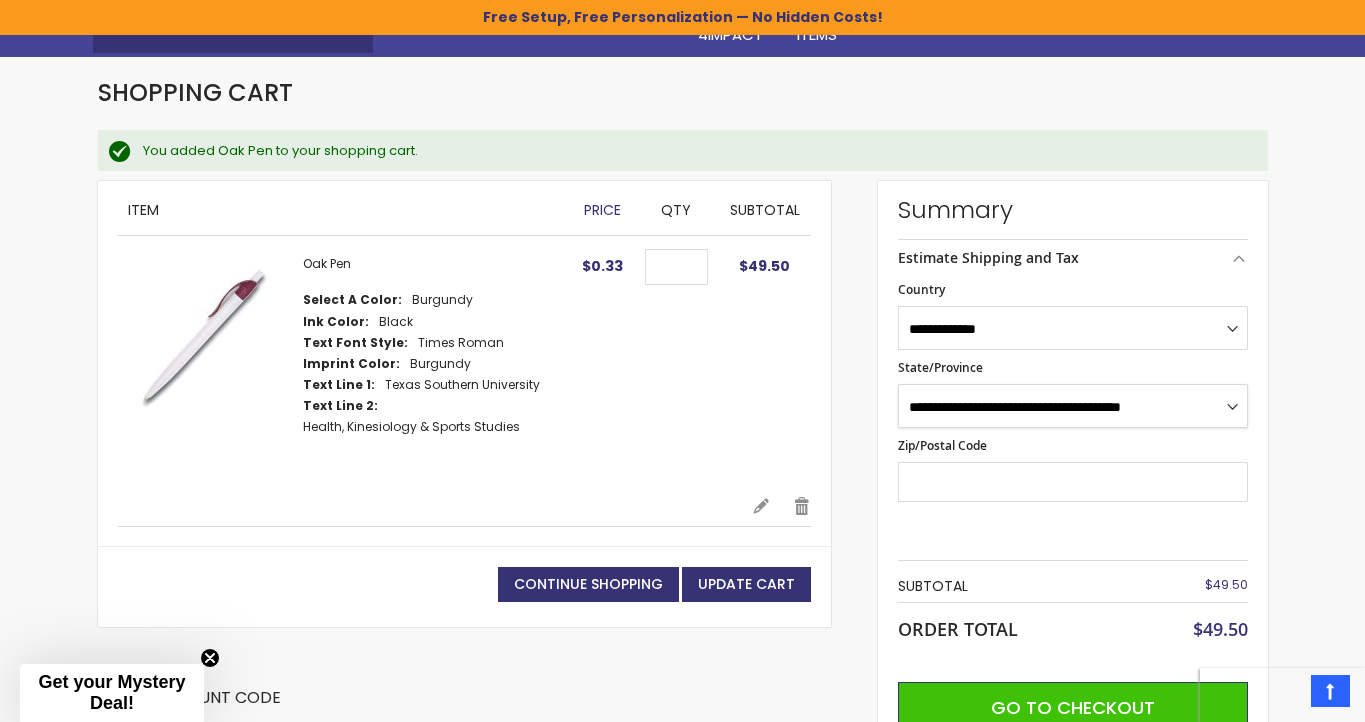 select on "**" 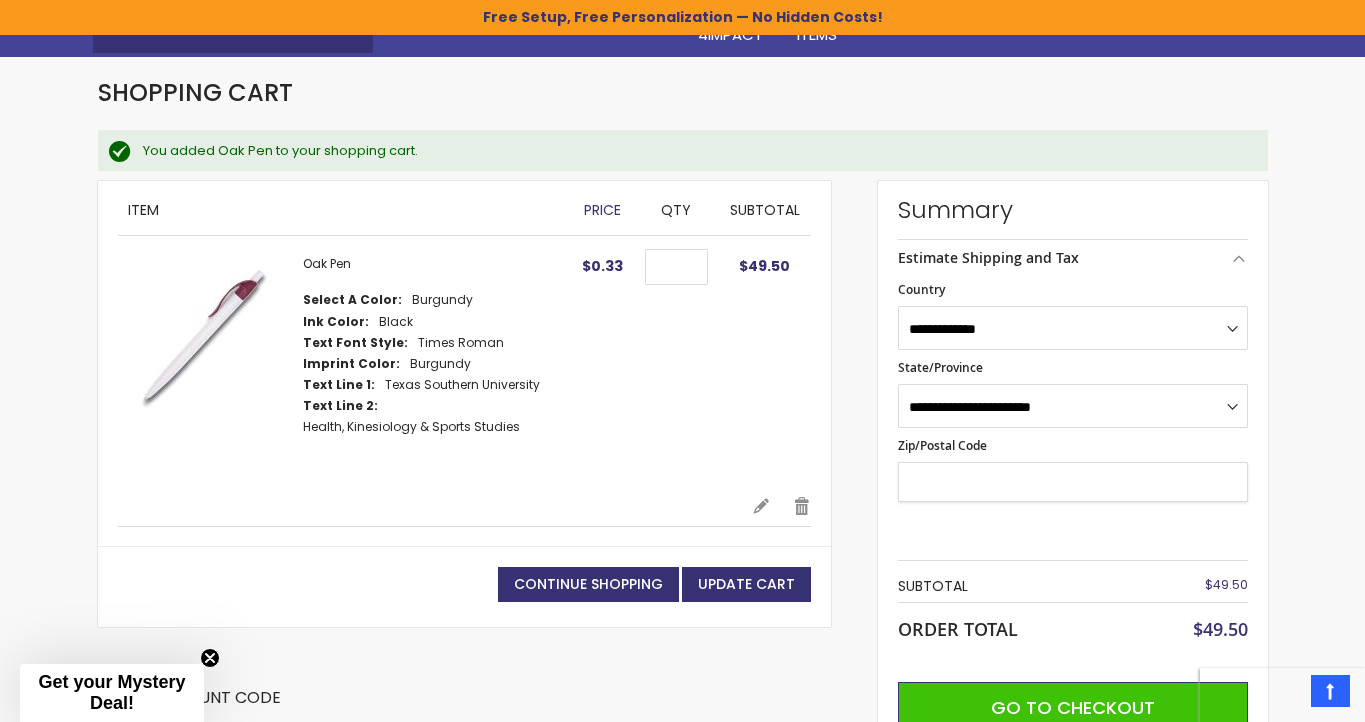 click on "Zip/Postal Code" at bounding box center [1073, 482] 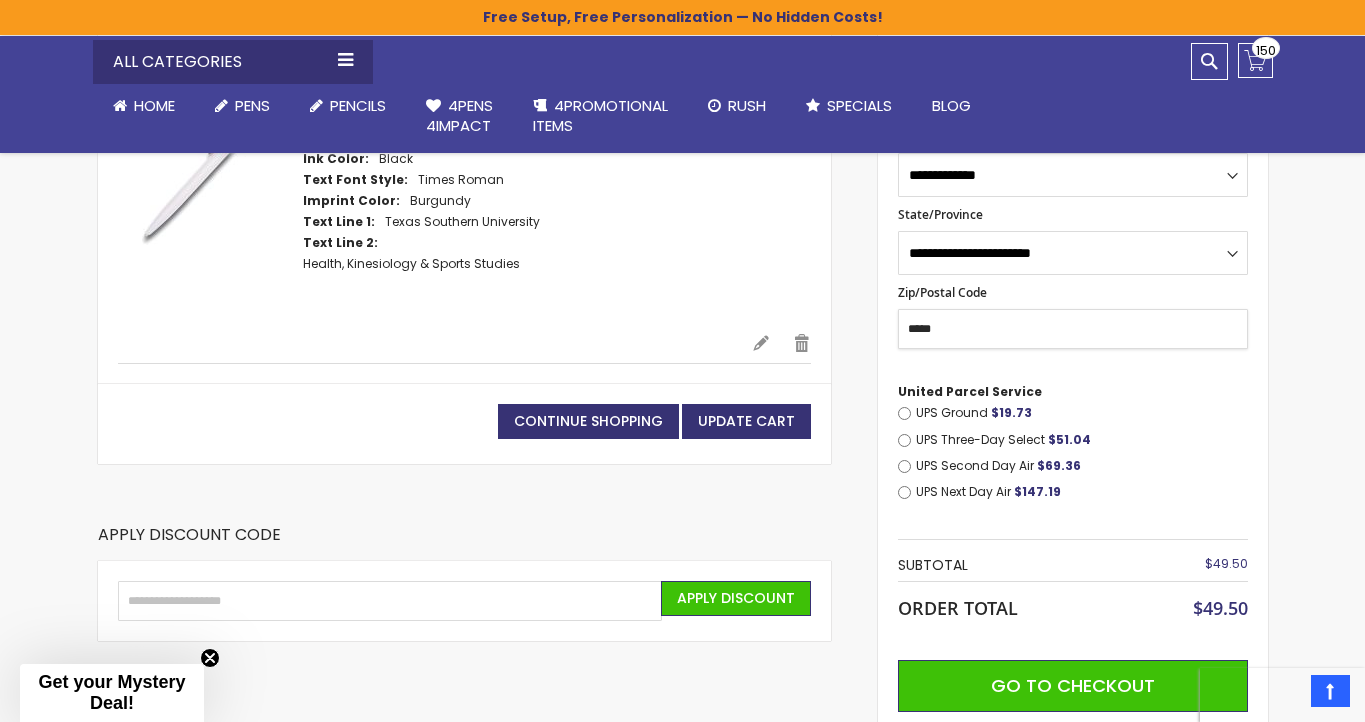 scroll, scrollTop: 428, scrollLeft: 0, axis: vertical 